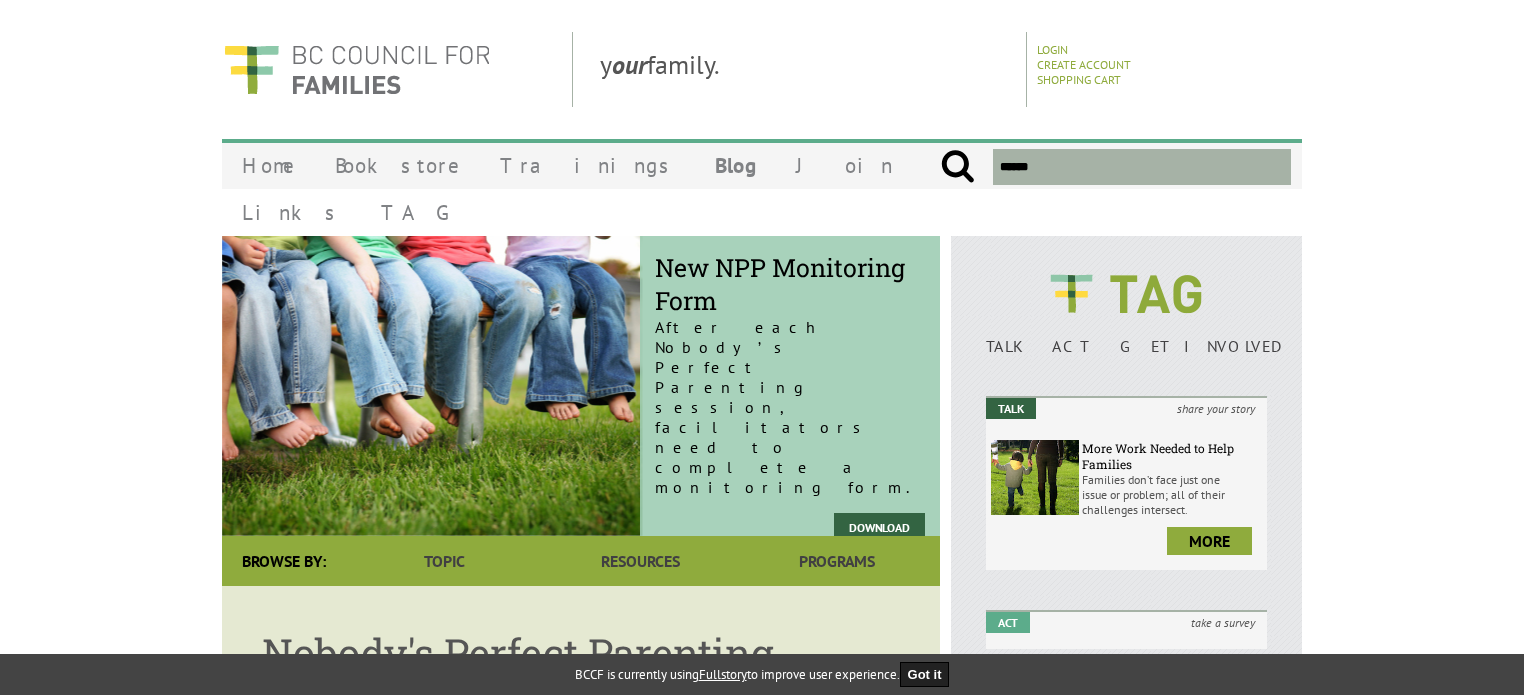 scroll, scrollTop: 0, scrollLeft: 0, axis: both 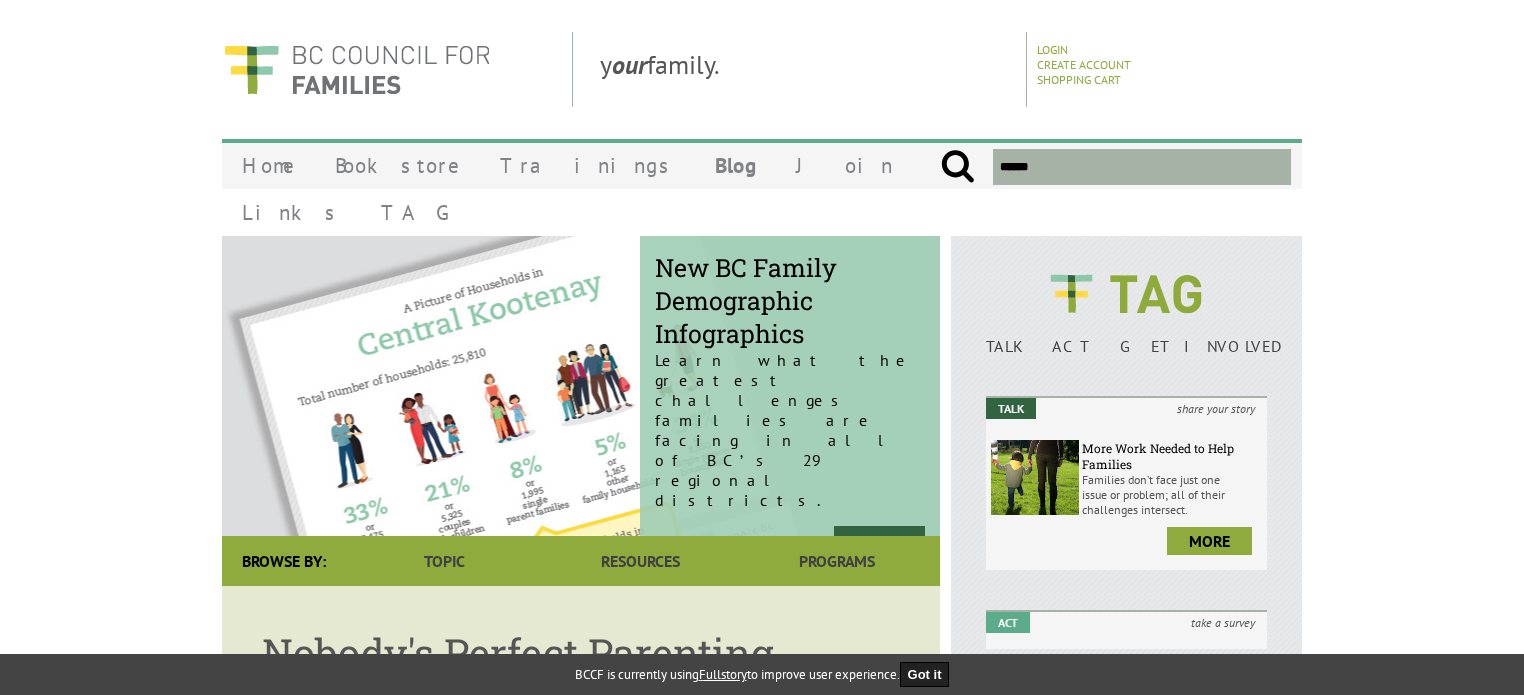 click at bounding box center (1142, 167) 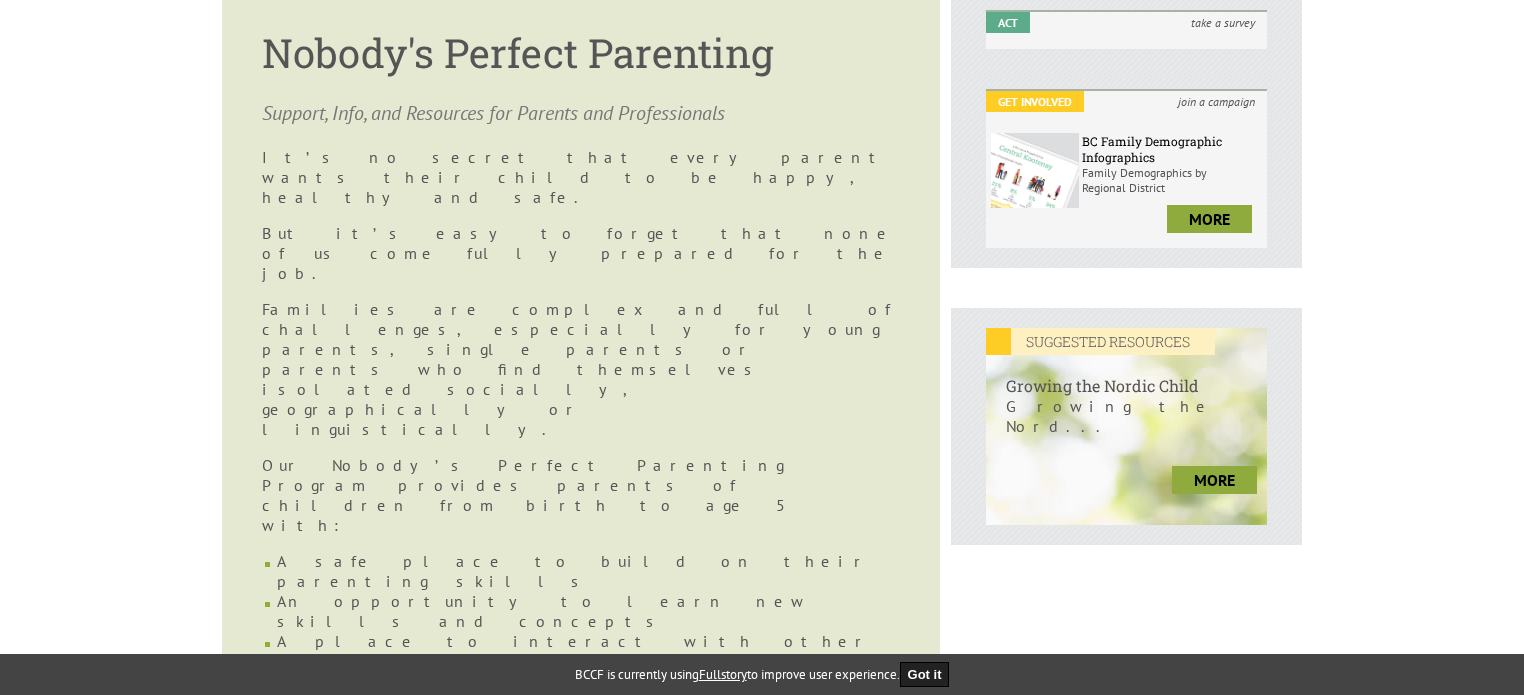 scroll, scrollTop: 0, scrollLeft: 0, axis: both 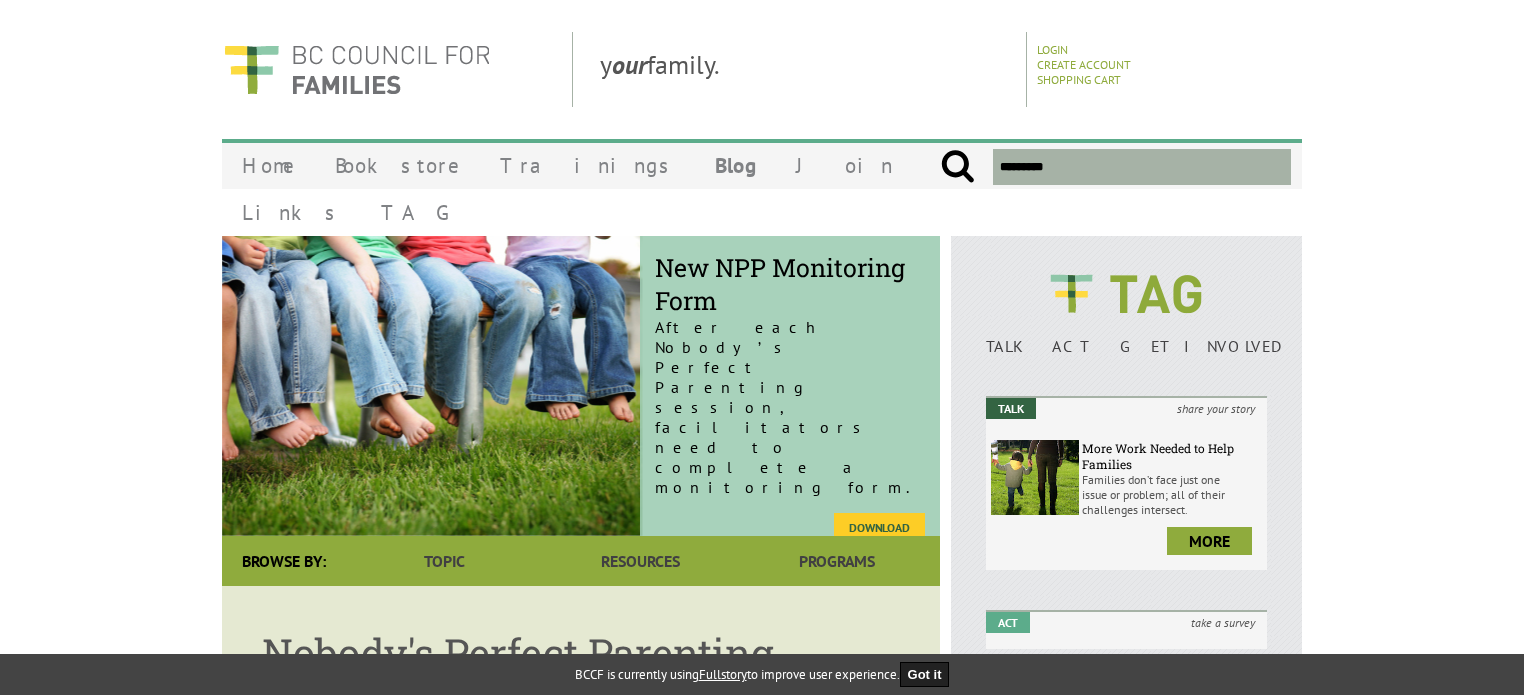 click on "Download" at bounding box center (879, 527) 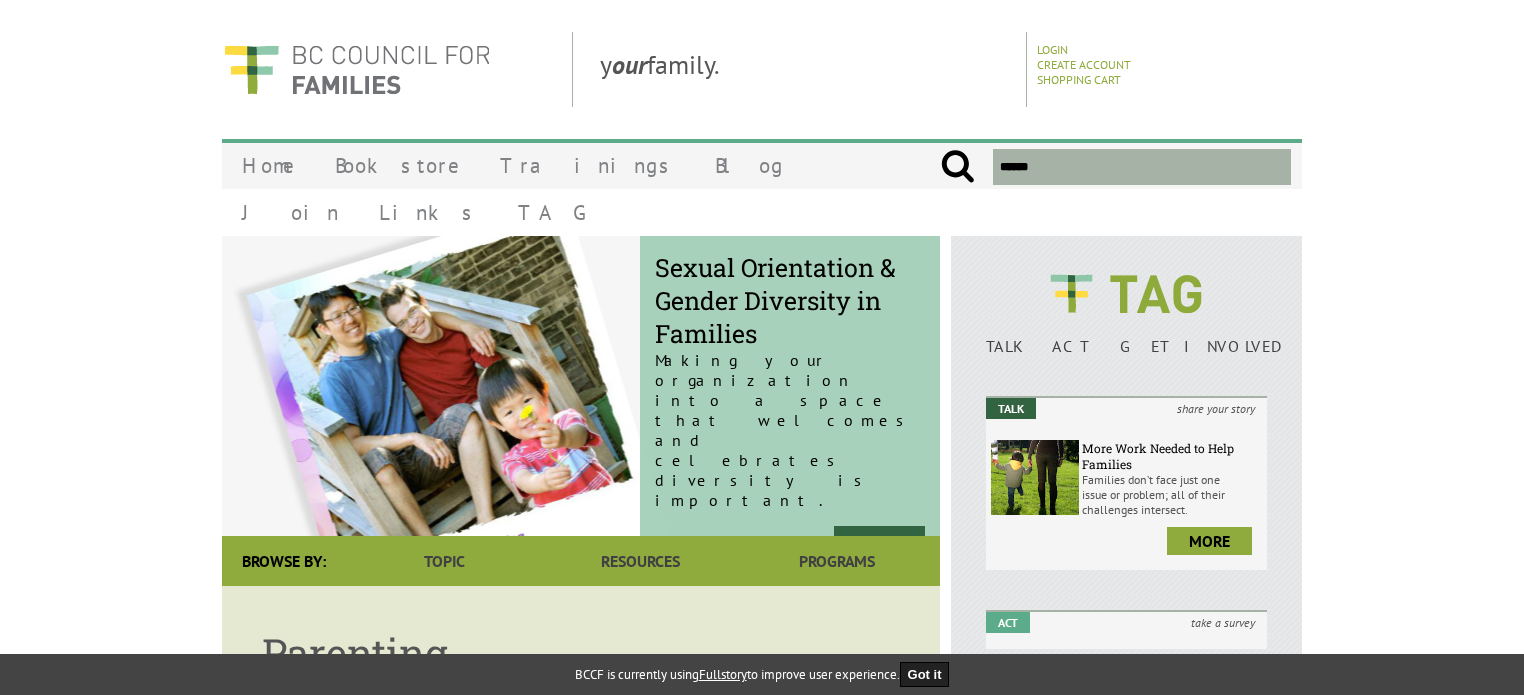 scroll, scrollTop: 0, scrollLeft: 0, axis: both 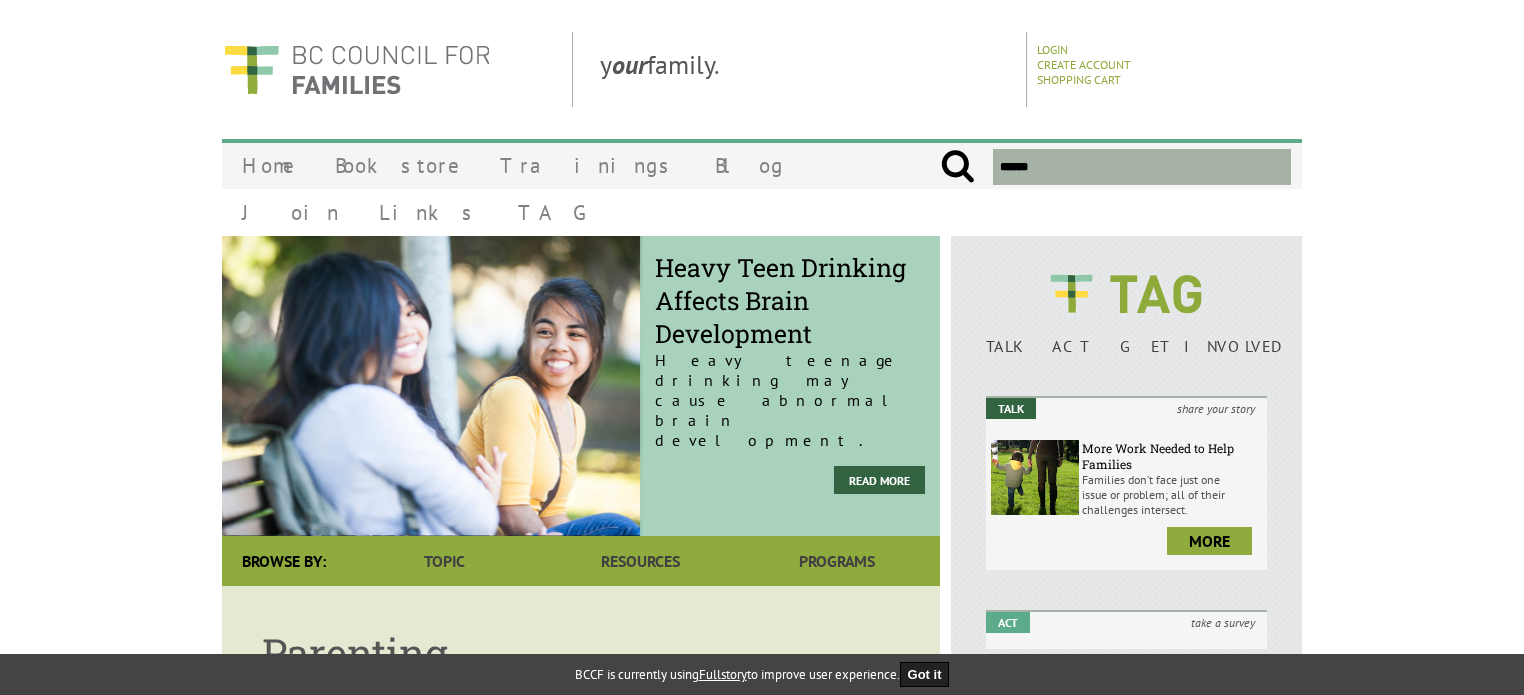 click at bounding box center [1142, 167] 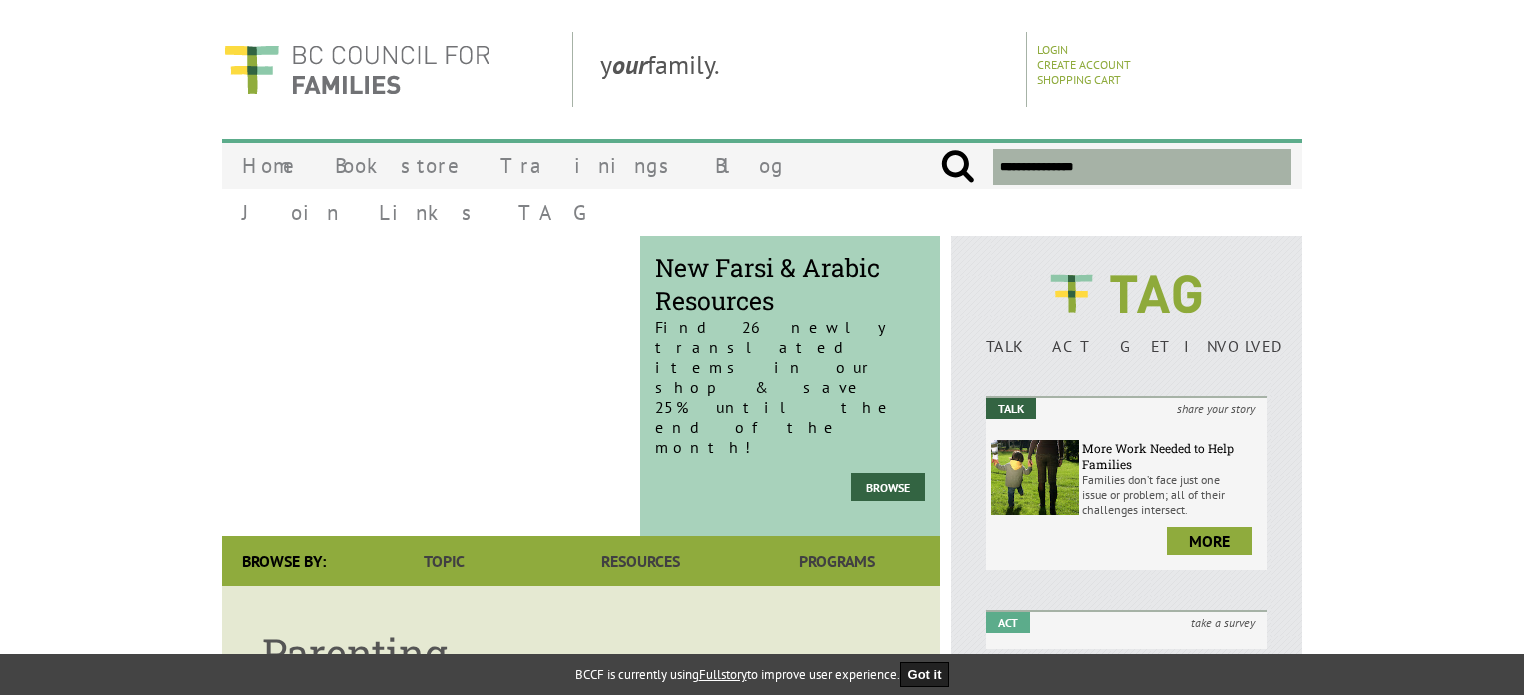 type on "**********" 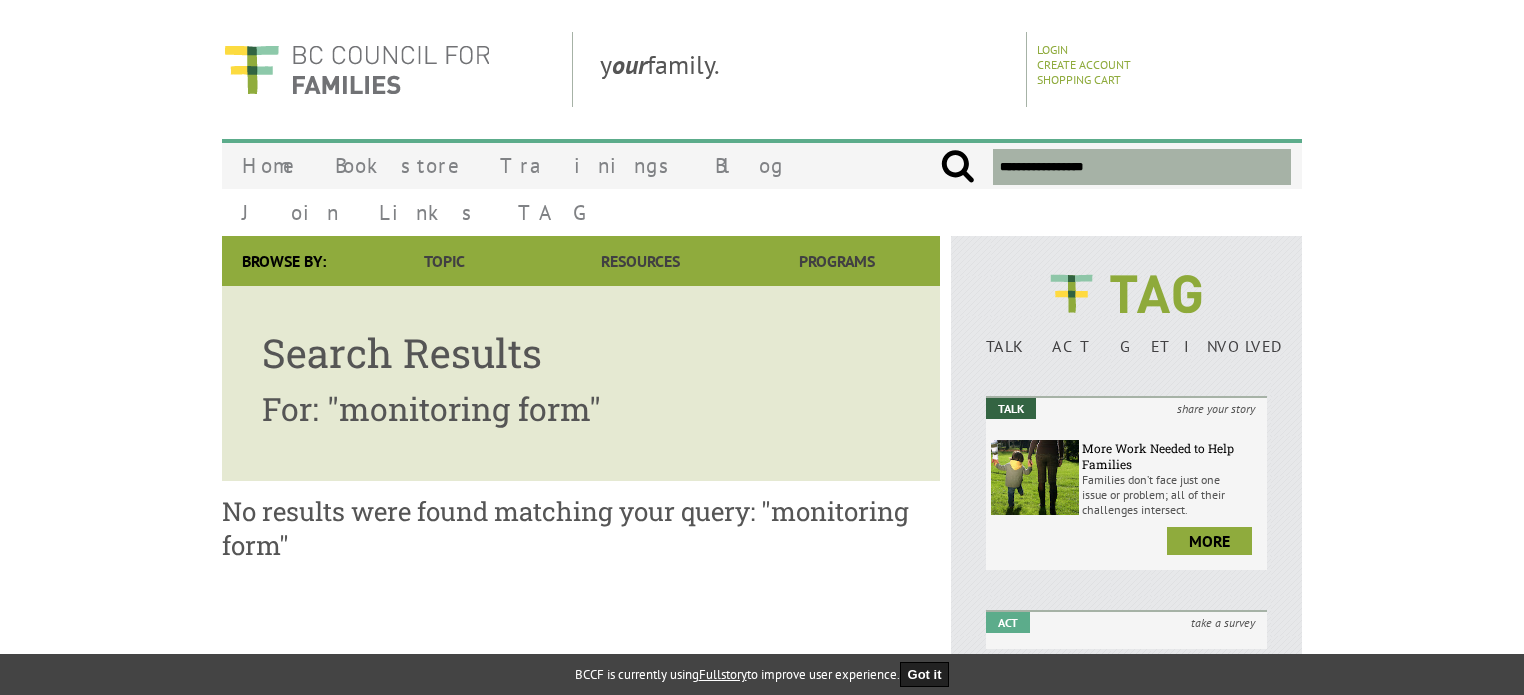scroll, scrollTop: 0, scrollLeft: 0, axis: both 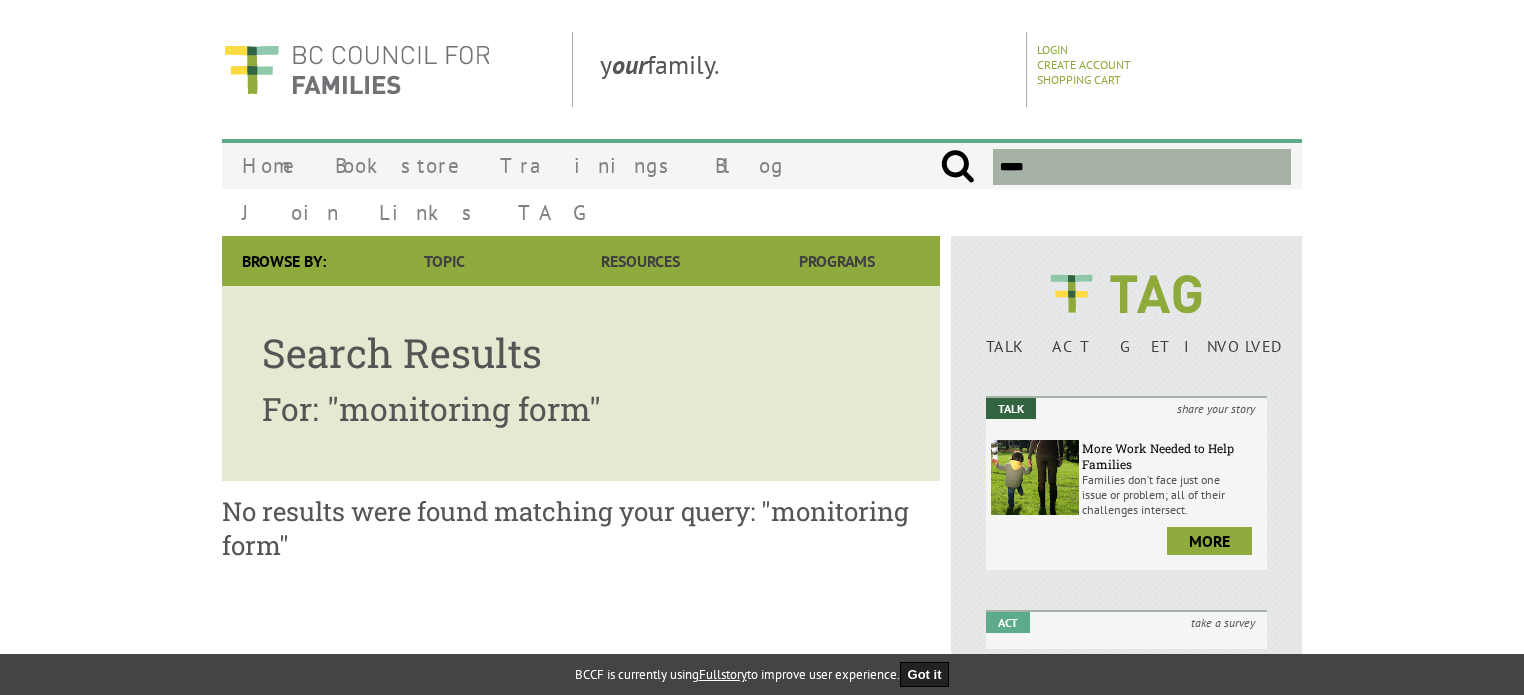 type on "*****" 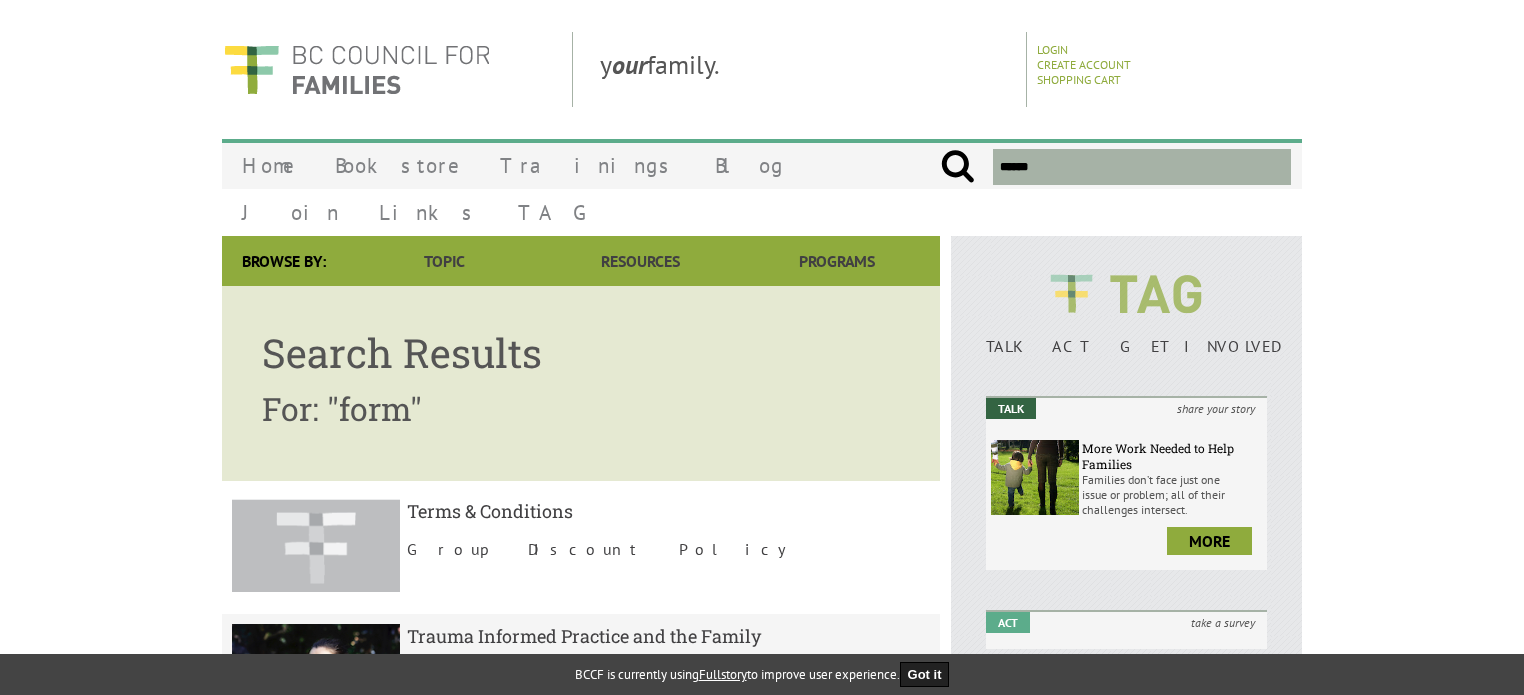 scroll, scrollTop: 0, scrollLeft: 0, axis: both 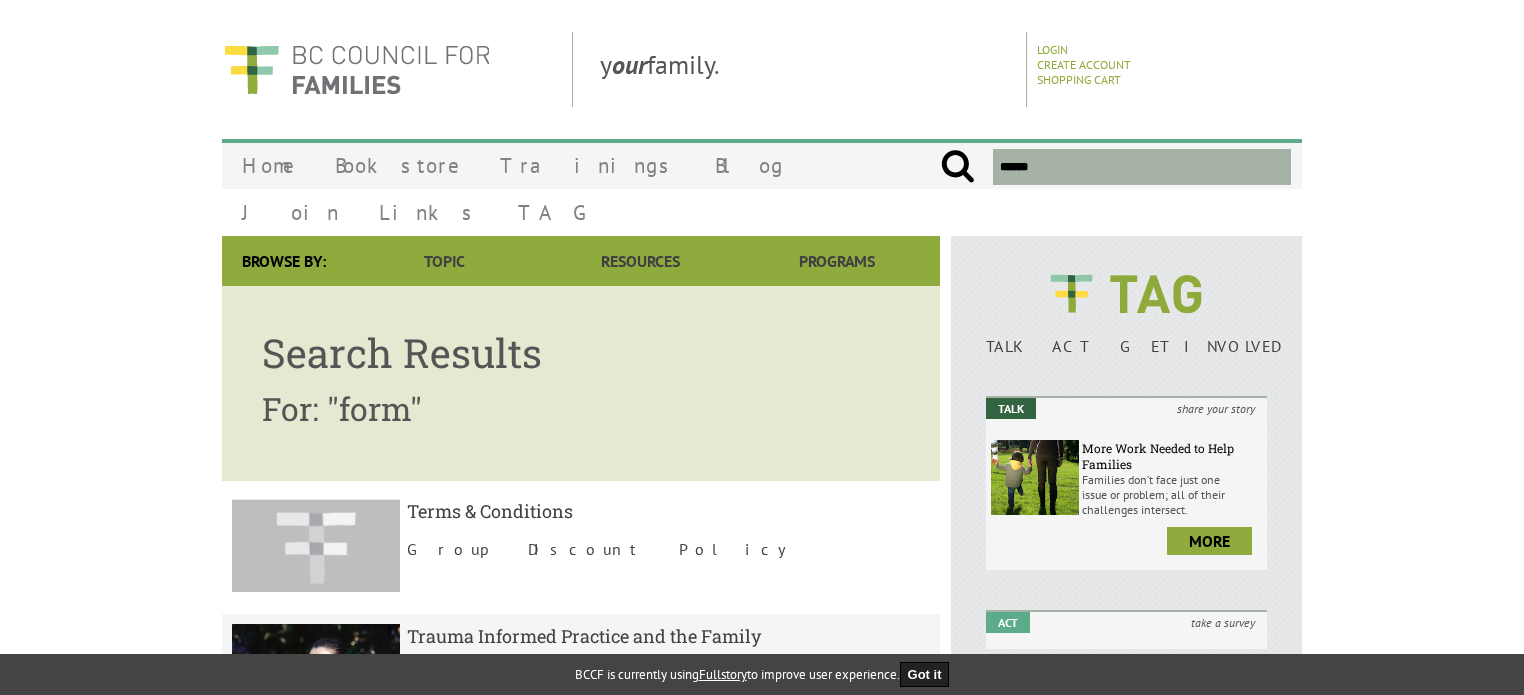 drag, startPoint x: 1053, startPoint y: 167, endPoint x: 952, endPoint y: 170, distance: 101.04455 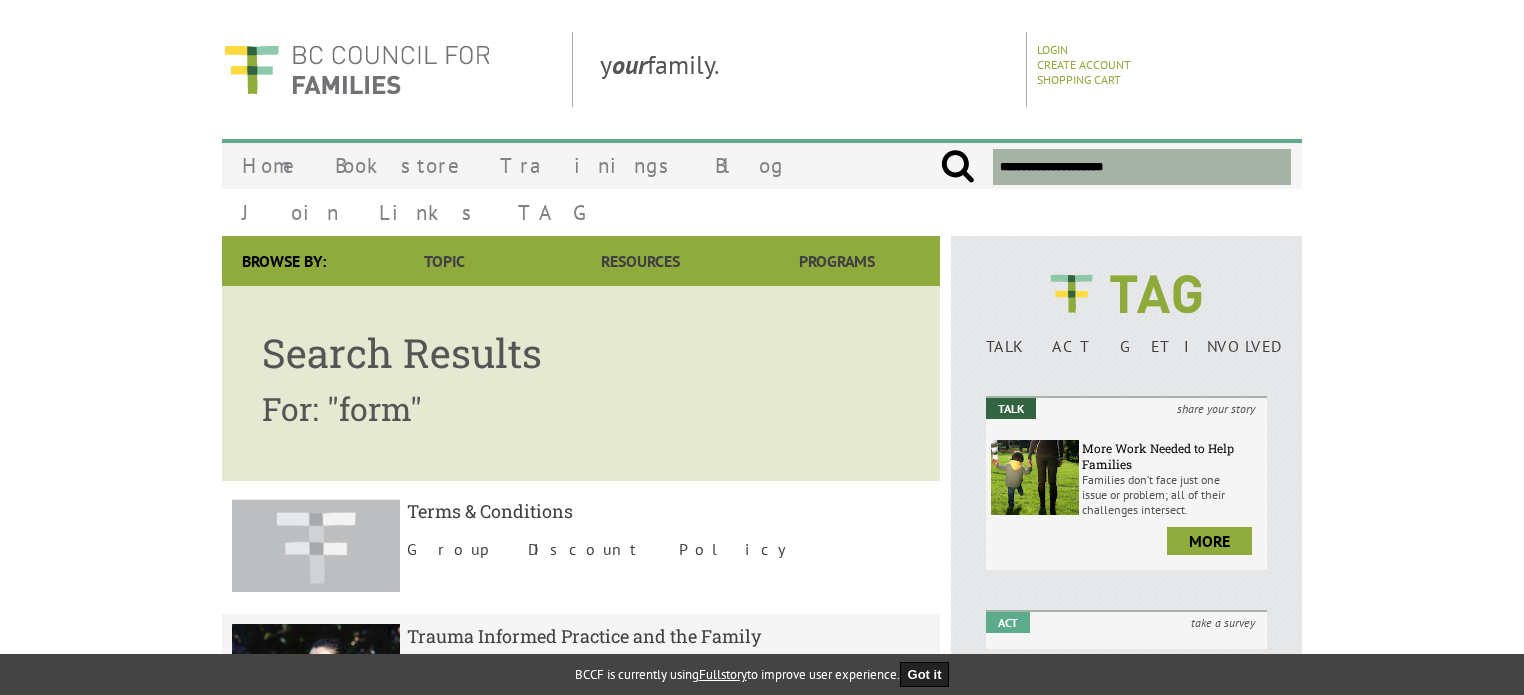 type on "**********" 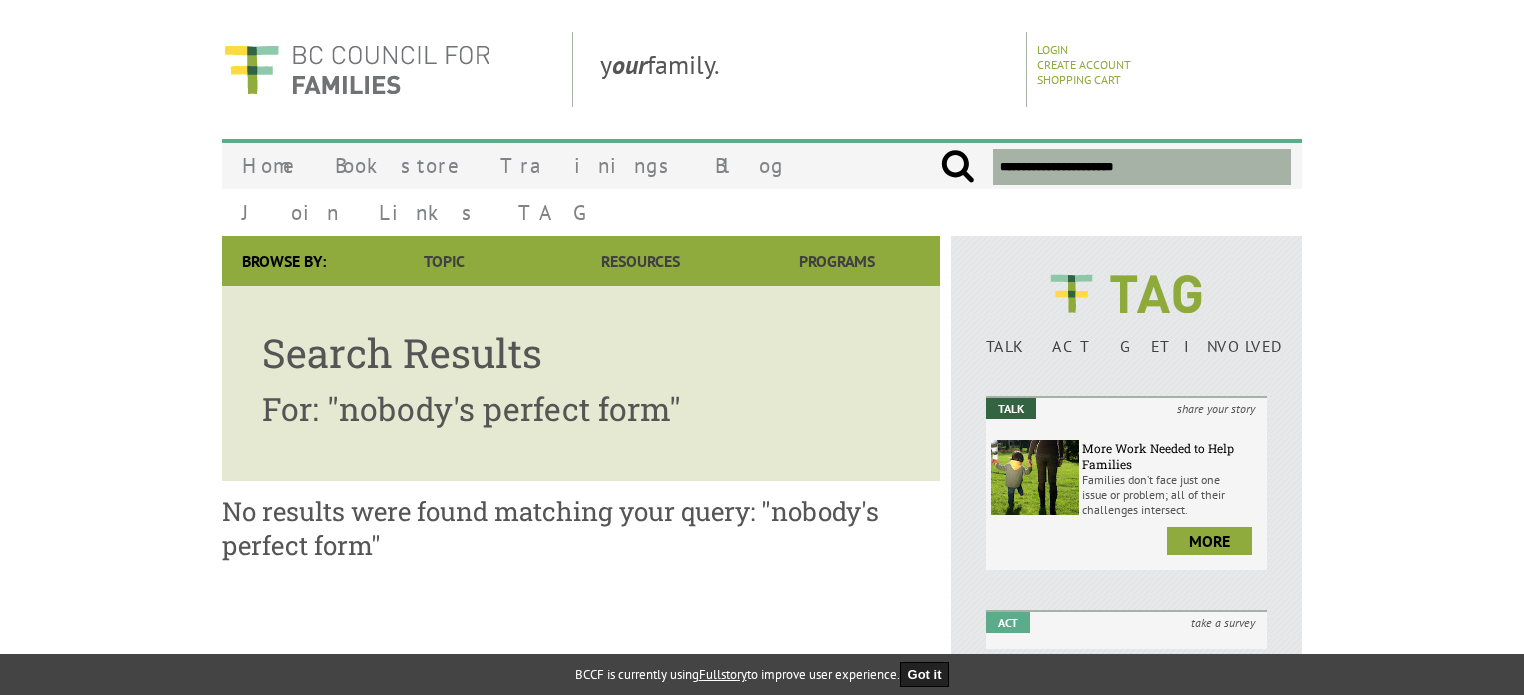 scroll, scrollTop: 0, scrollLeft: 0, axis: both 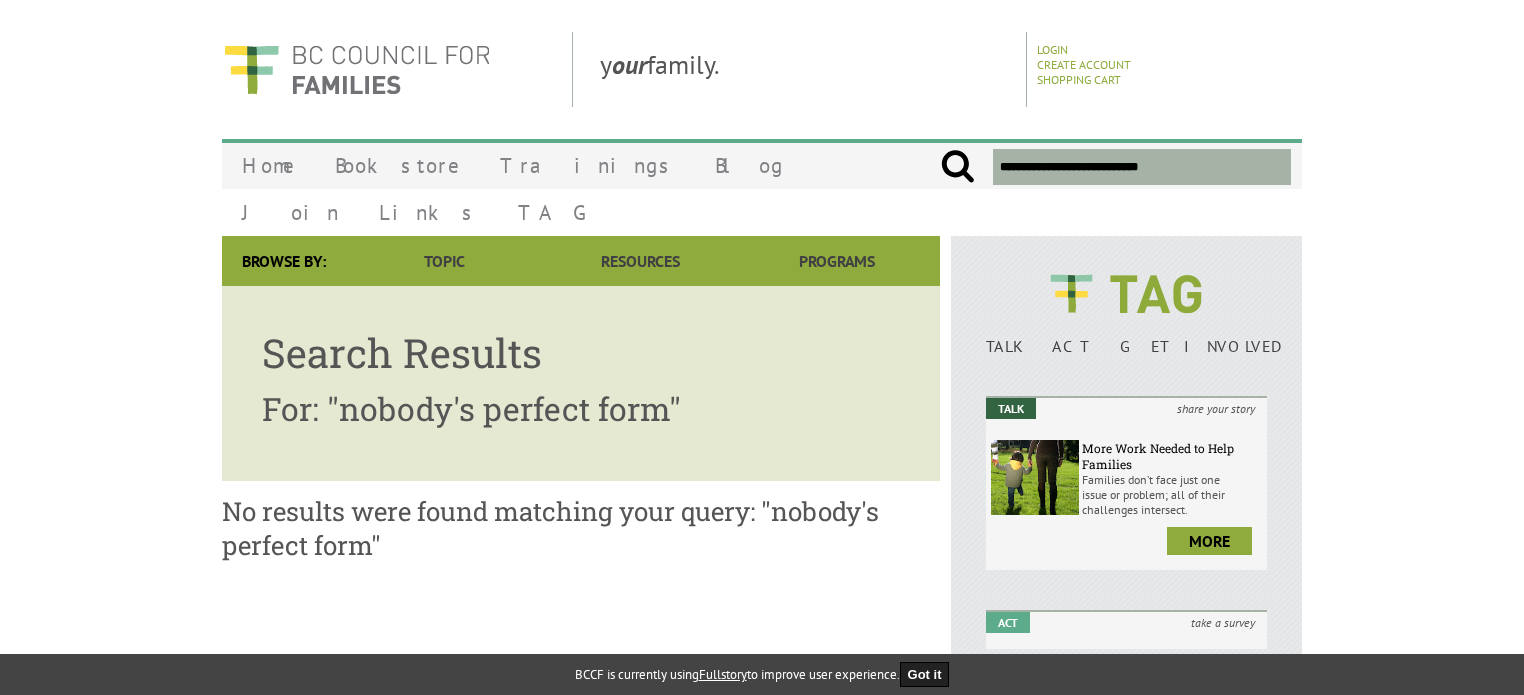type on "**********" 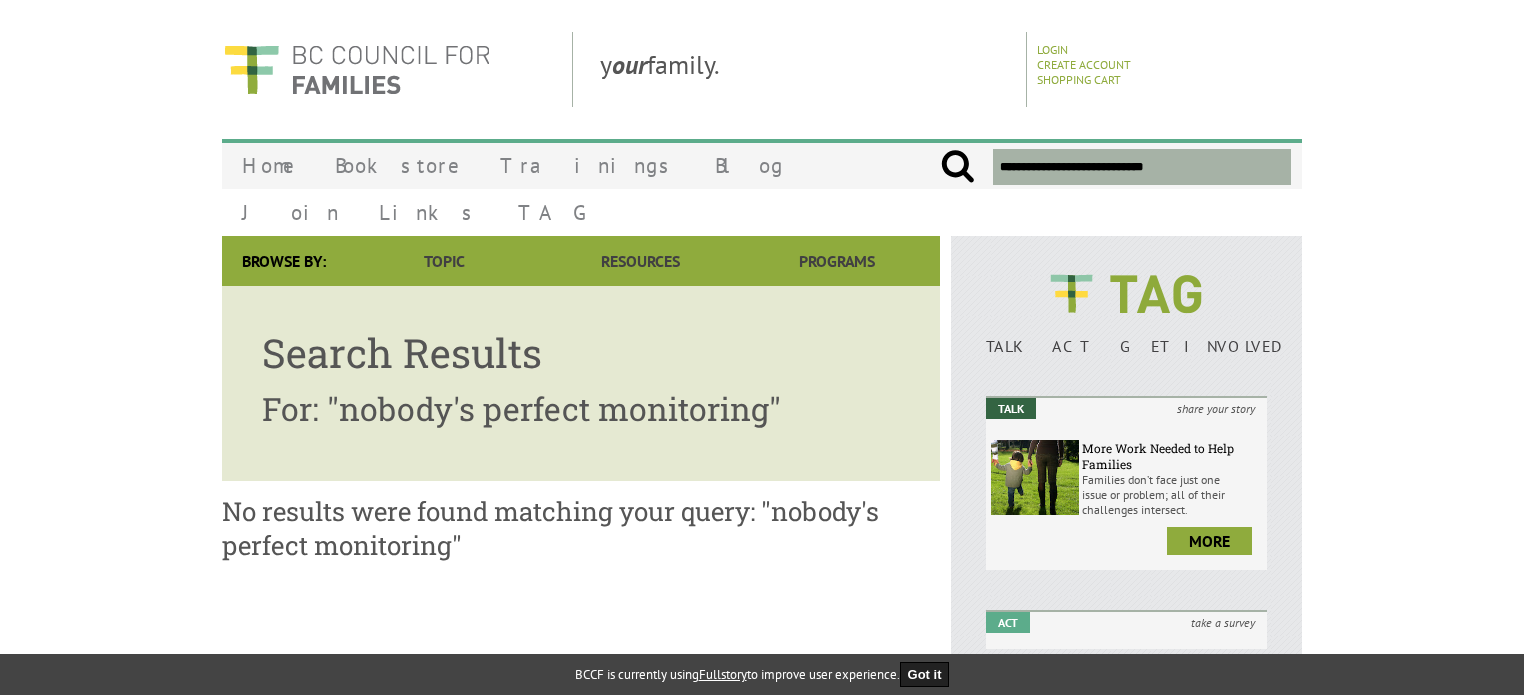scroll, scrollTop: 0, scrollLeft: 0, axis: both 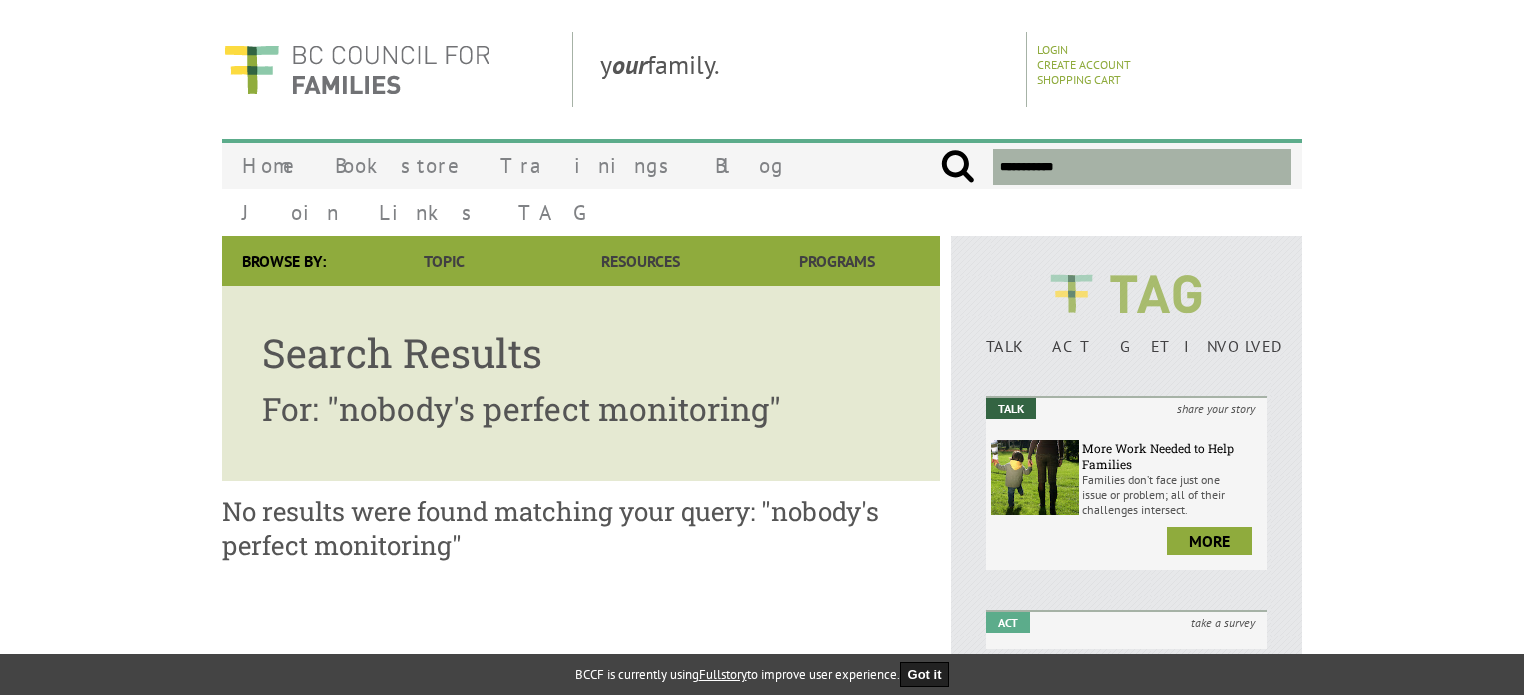 type on "**********" 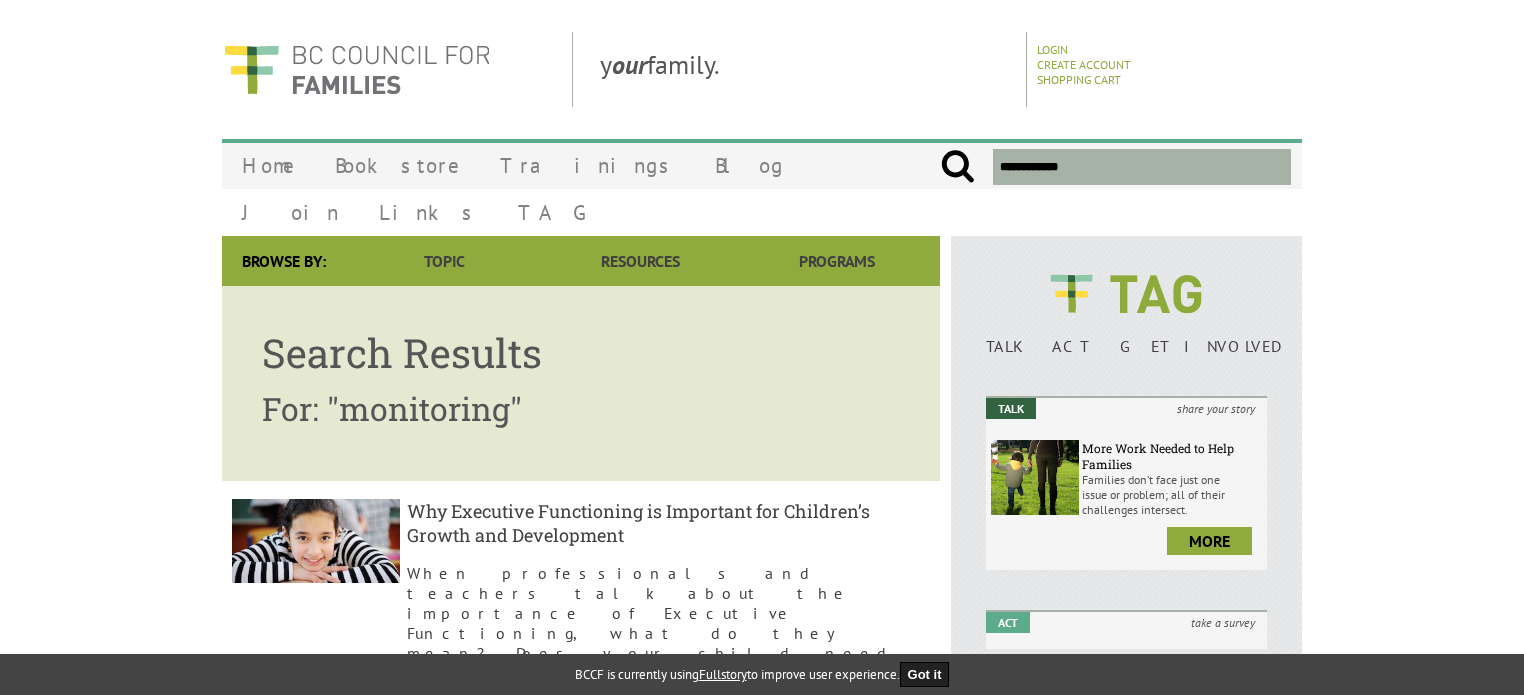scroll, scrollTop: 0, scrollLeft: 0, axis: both 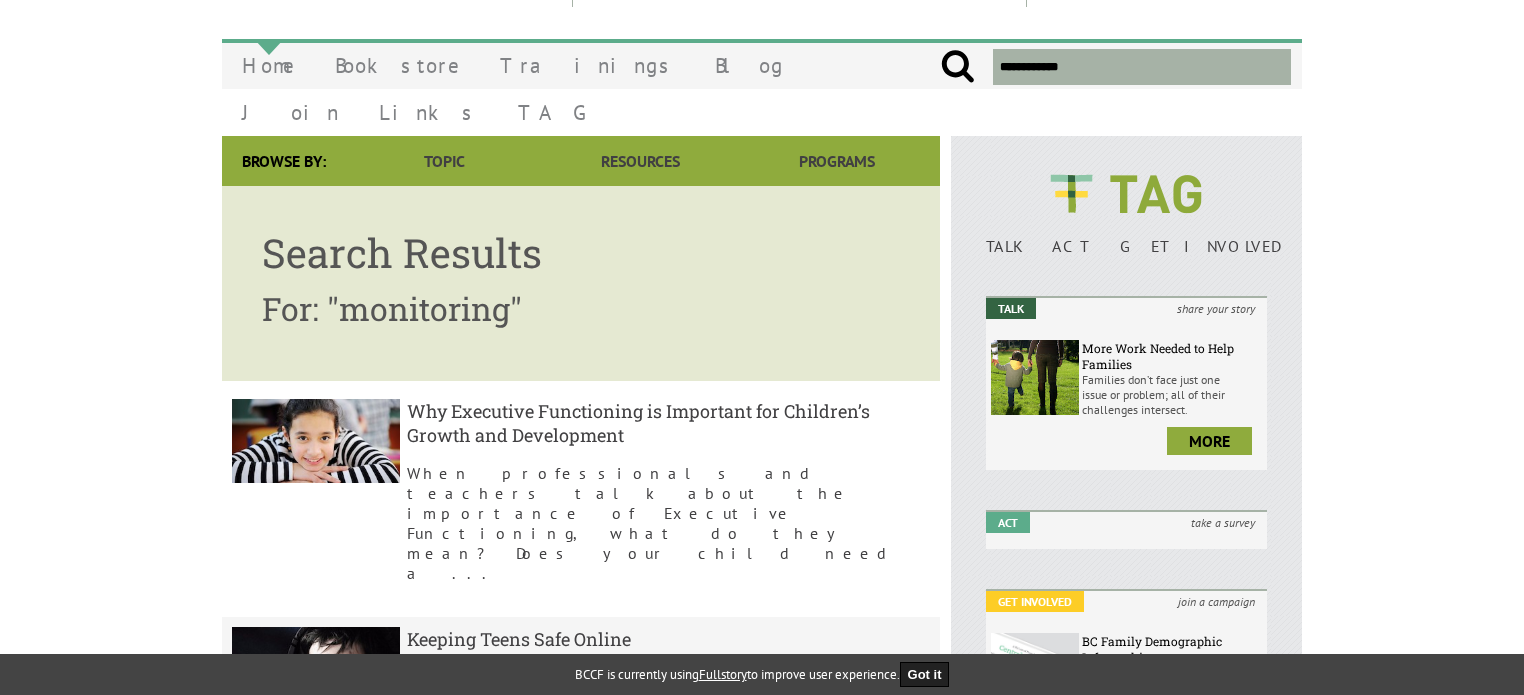 click on "Home" at bounding box center [268, 65] 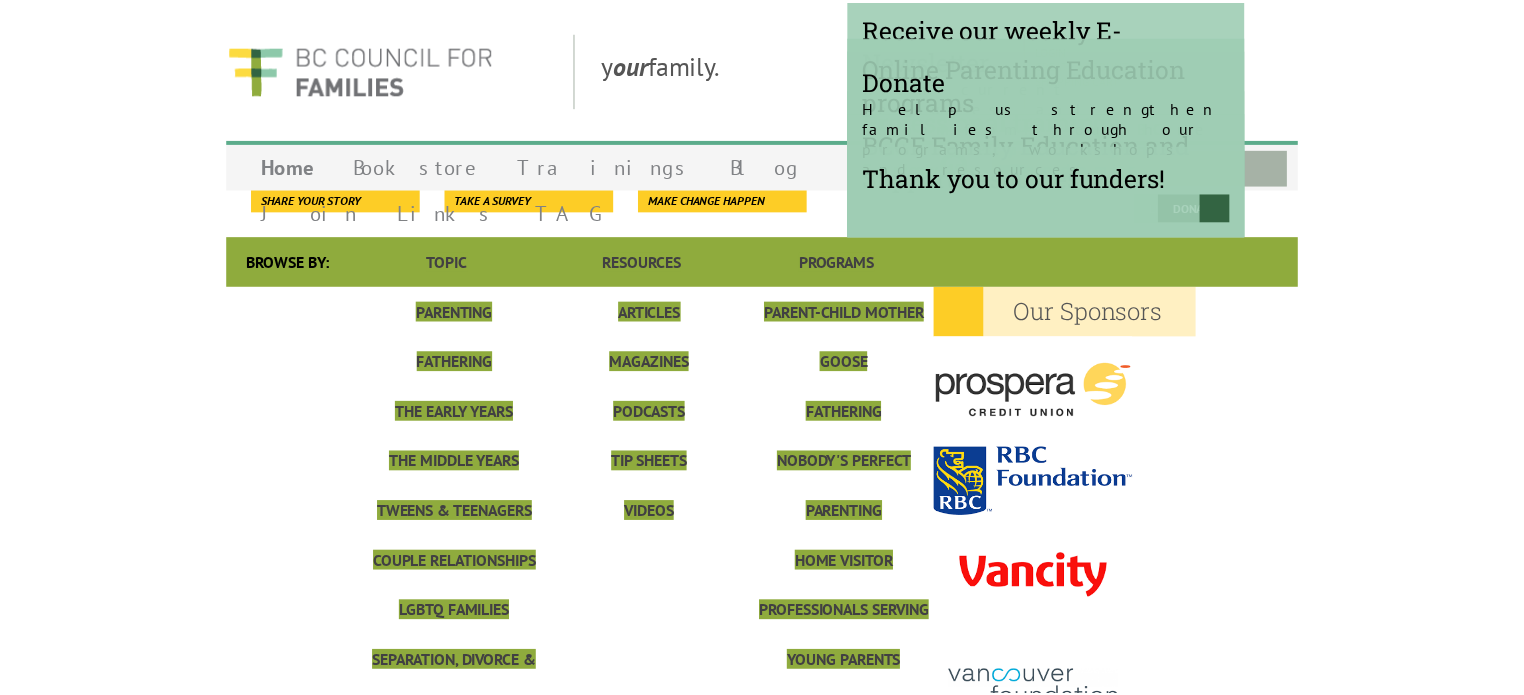 scroll, scrollTop: 0, scrollLeft: 0, axis: both 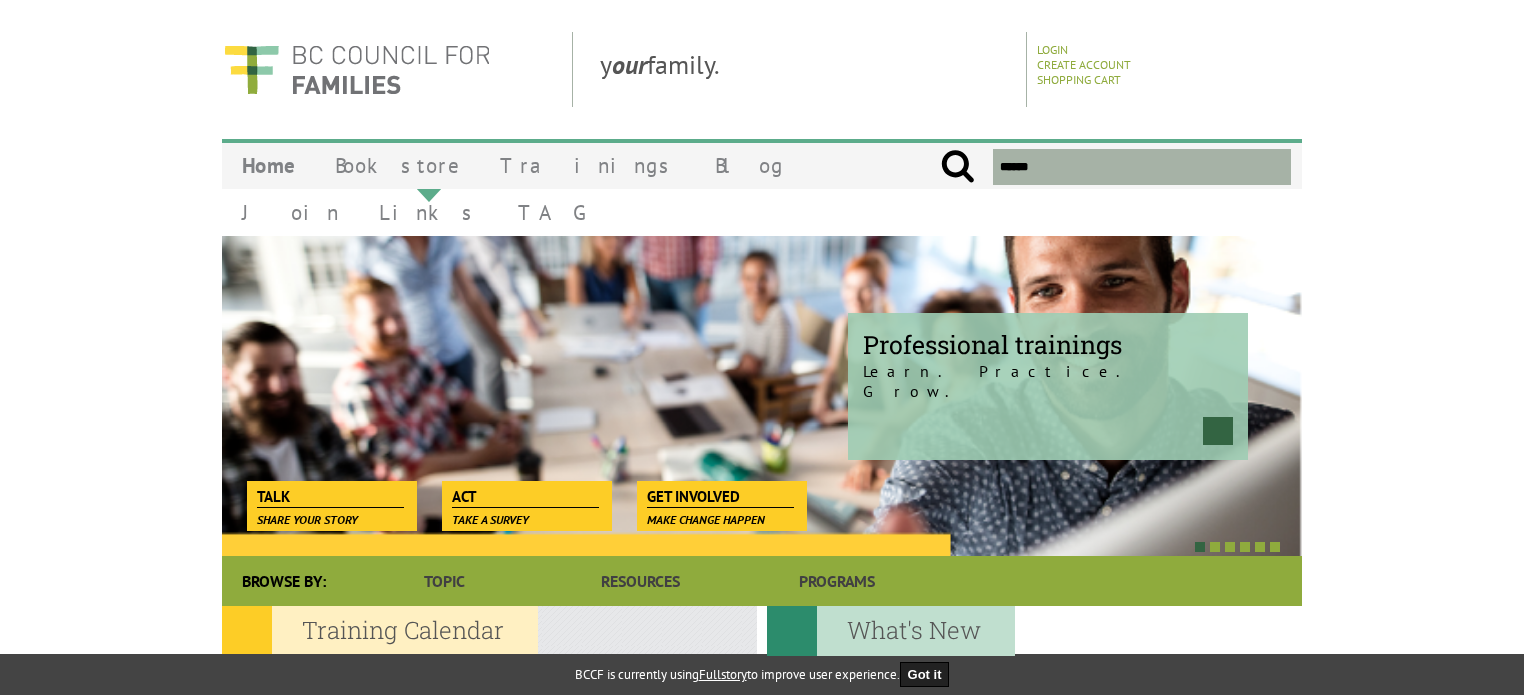 click on "Links" at bounding box center [428, 212] 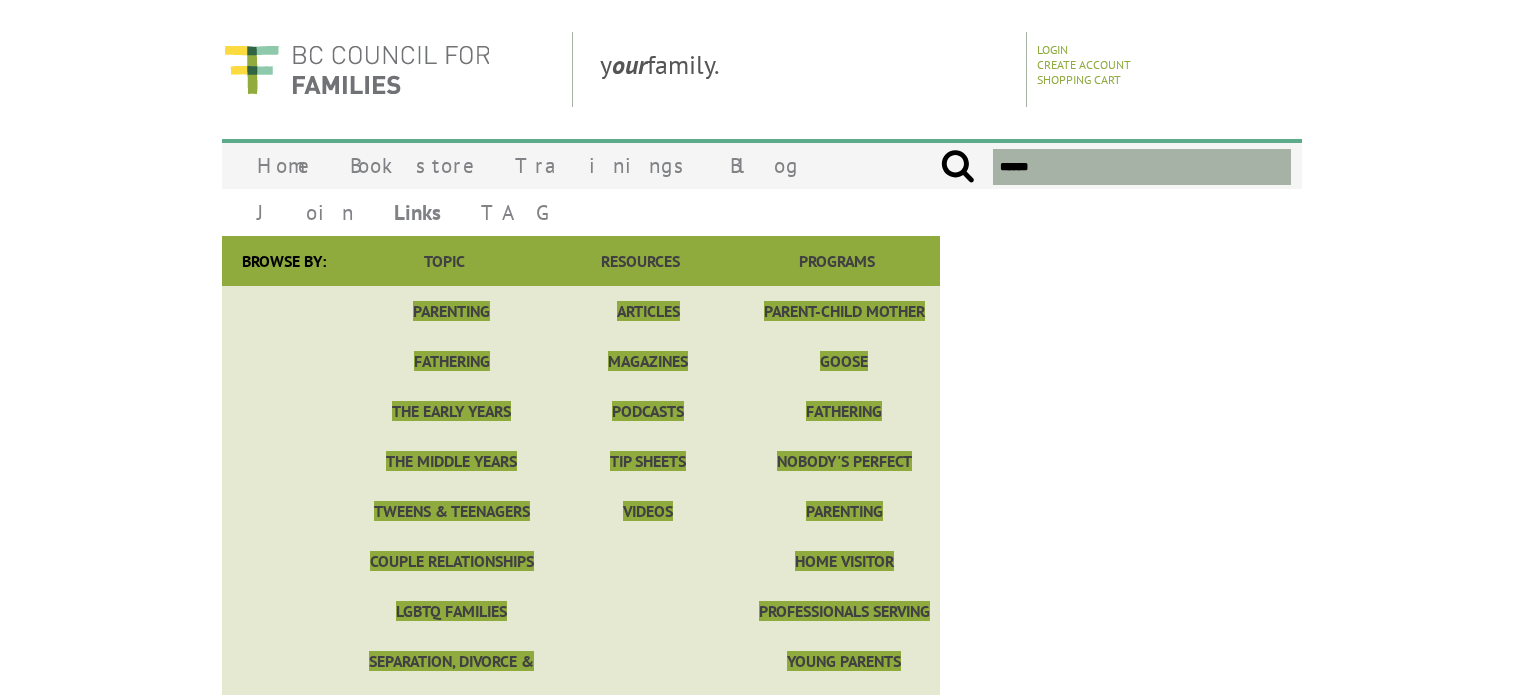 scroll, scrollTop: 0, scrollLeft: 0, axis: both 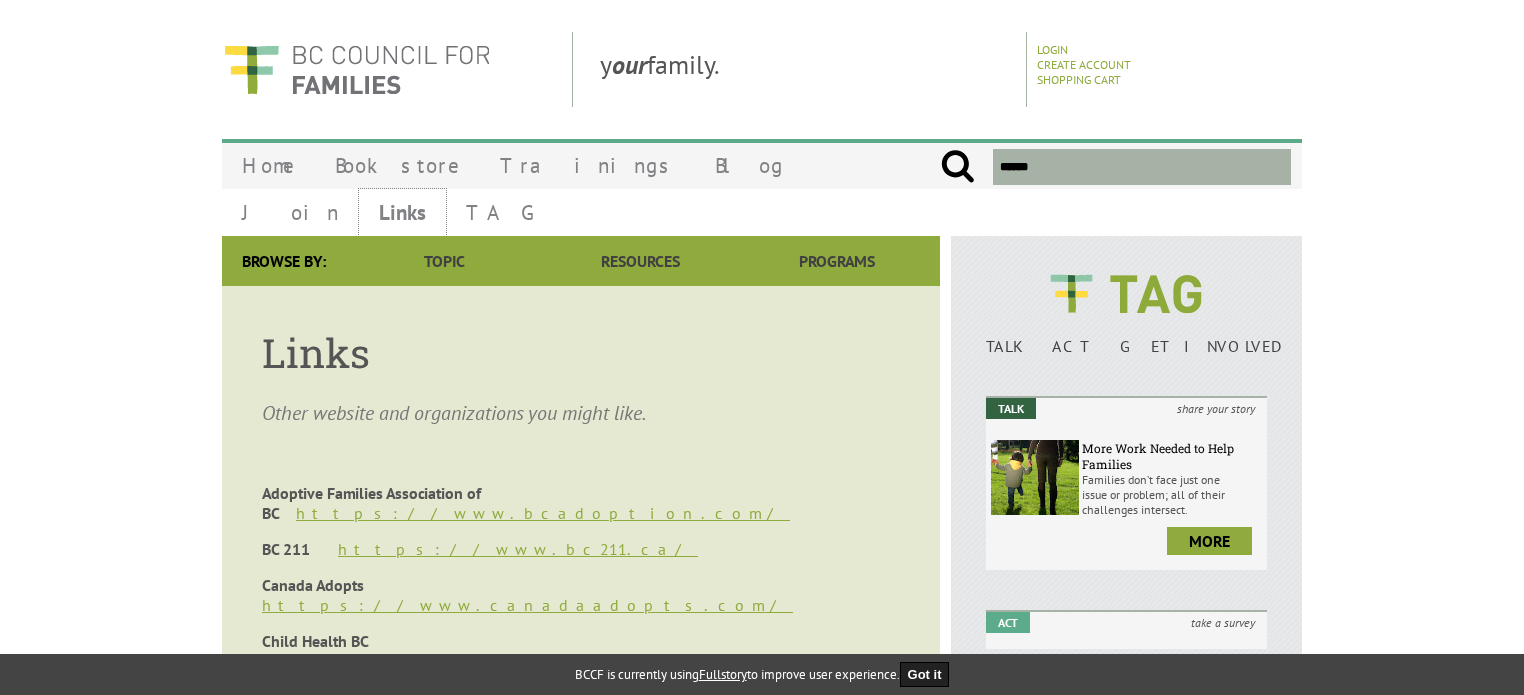 click on "Links" at bounding box center (402, 212) 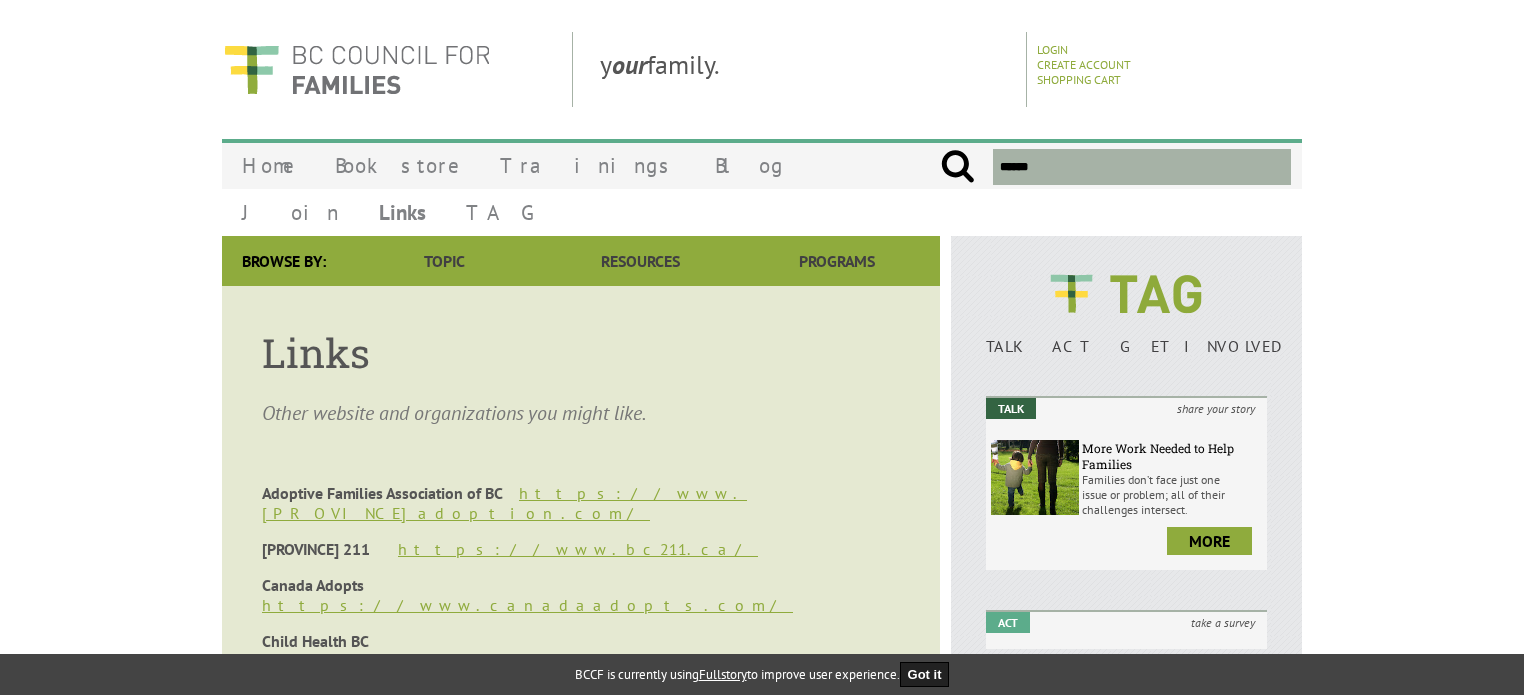 scroll, scrollTop: 0, scrollLeft: 0, axis: both 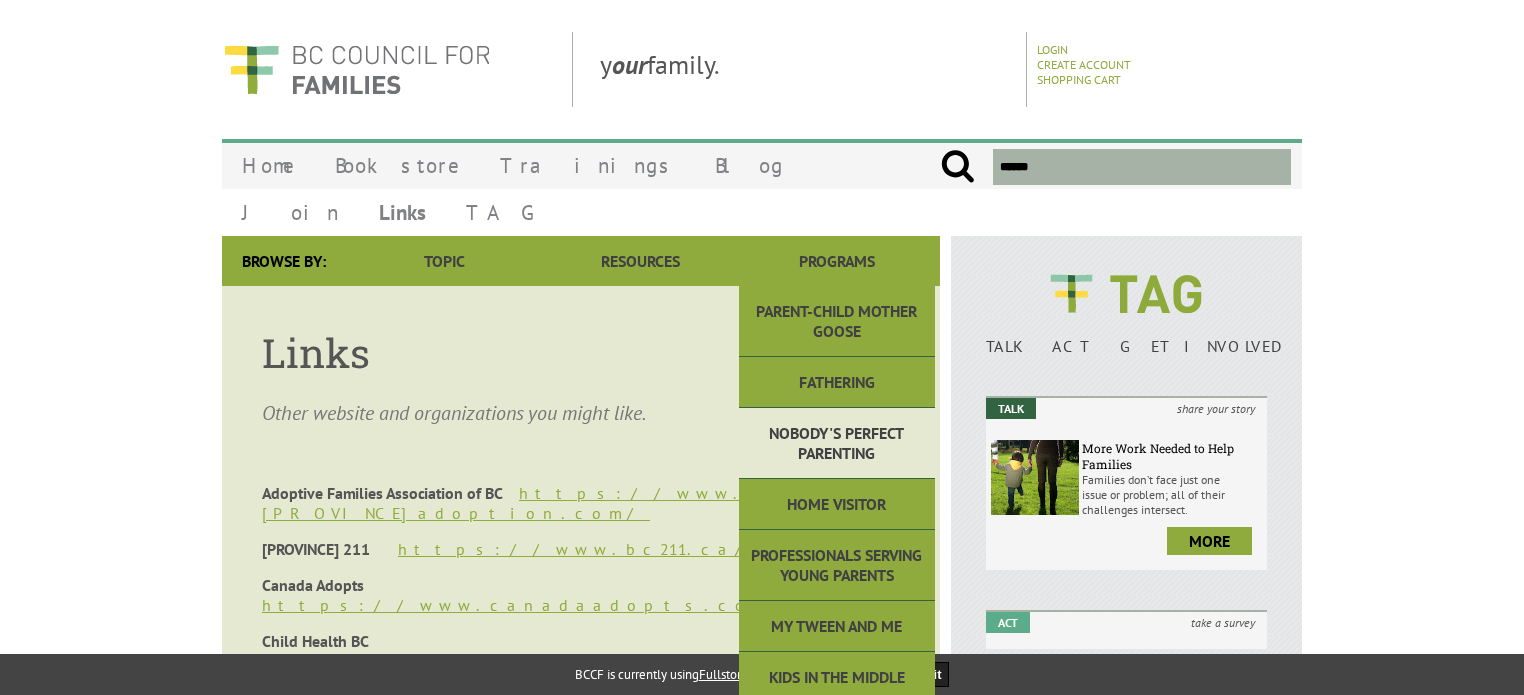 click on "Nobody's Perfect Parenting" at bounding box center (837, 443) 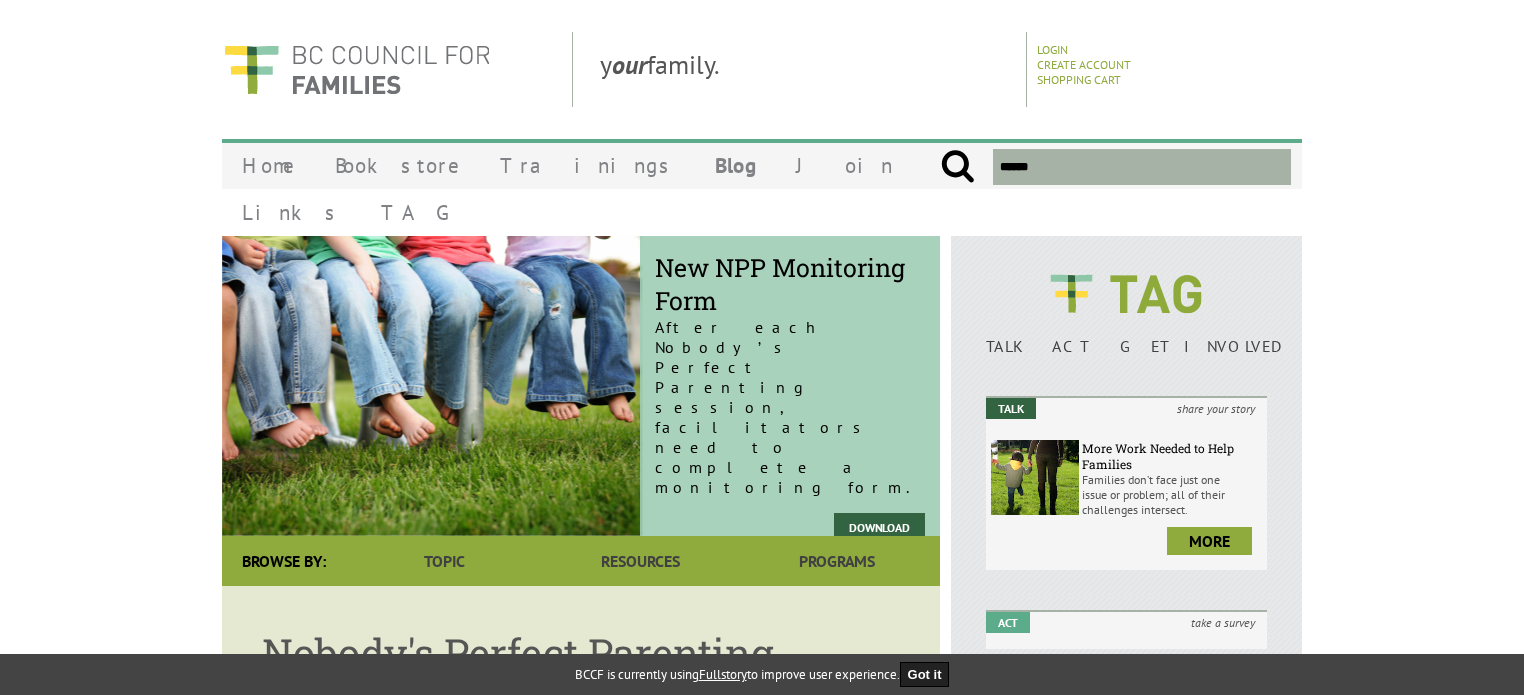scroll, scrollTop: 0, scrollLeft: 0, axis: both 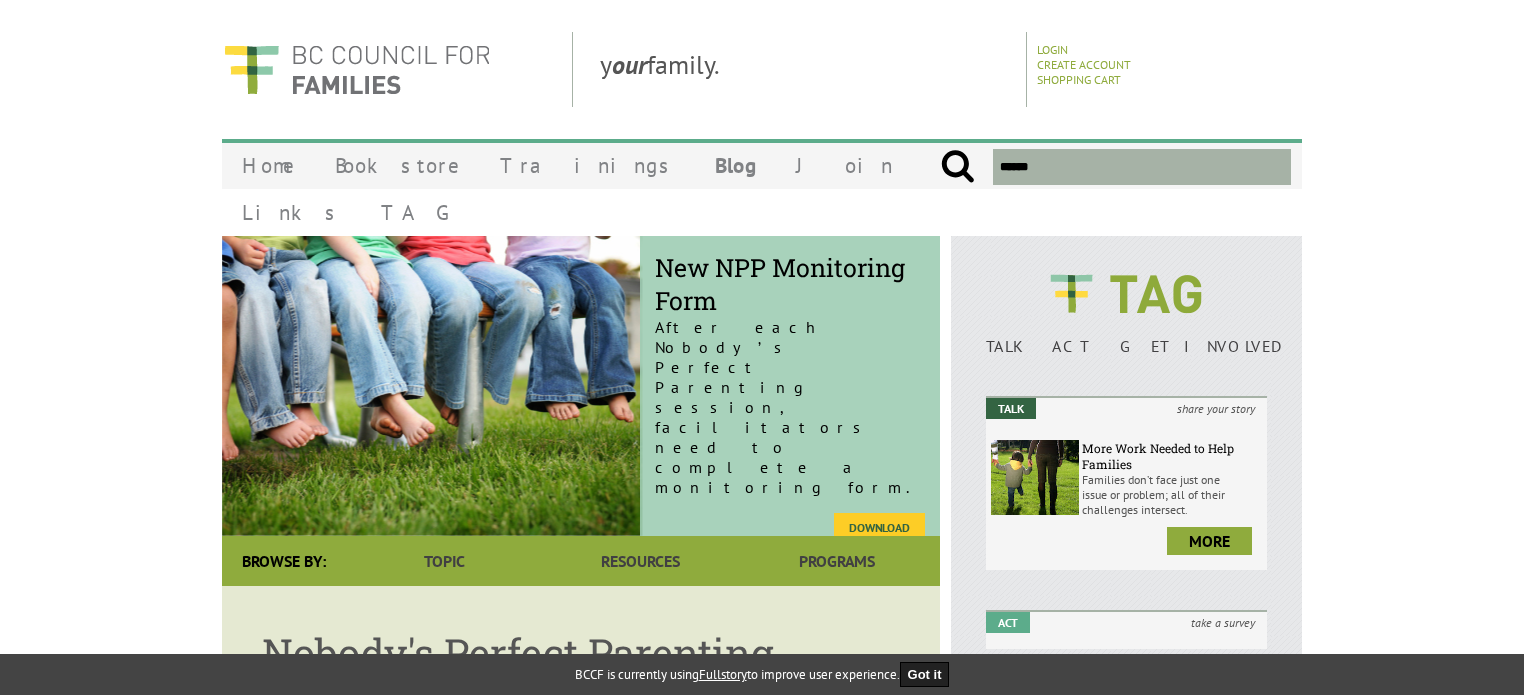 click on "Download" at bounding box center (879, 527) 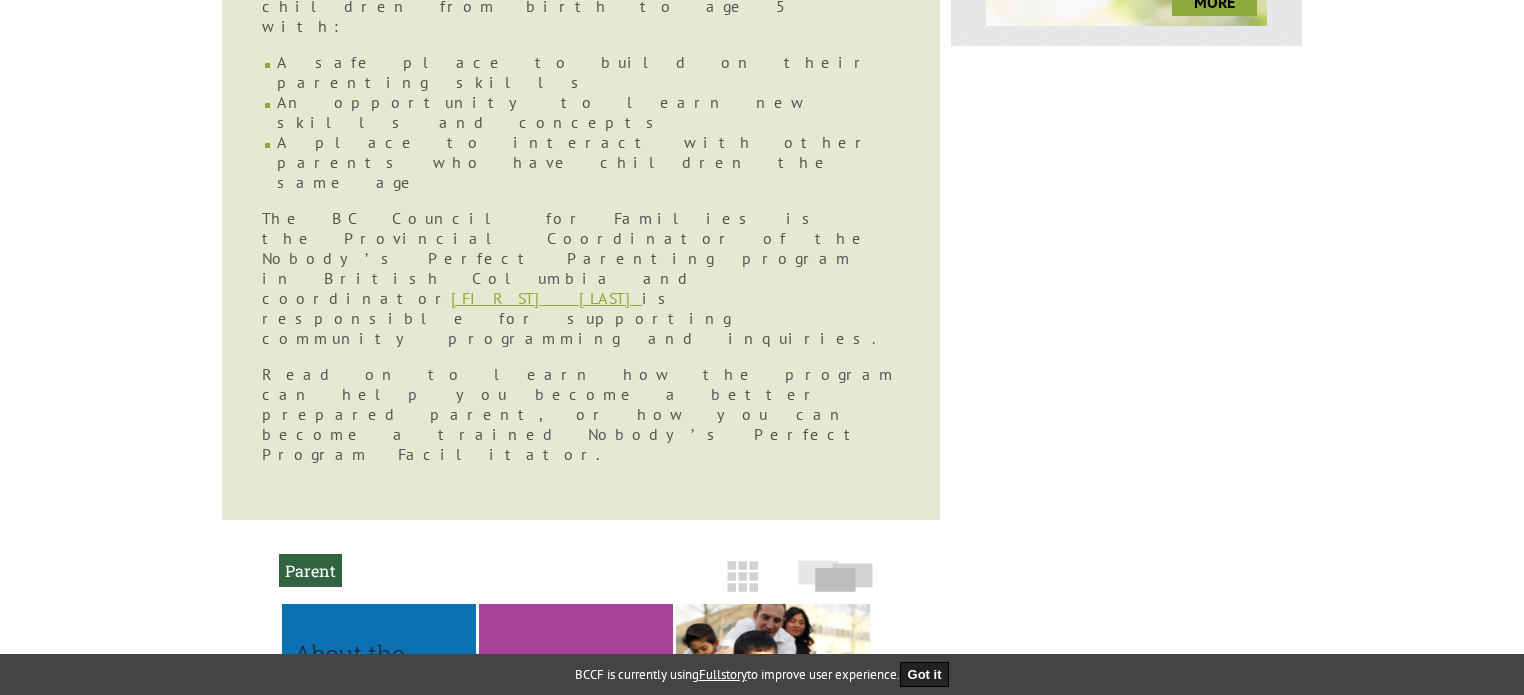 scroll, scrollTop: 1100, scrollLeft: 0, axis: vertical 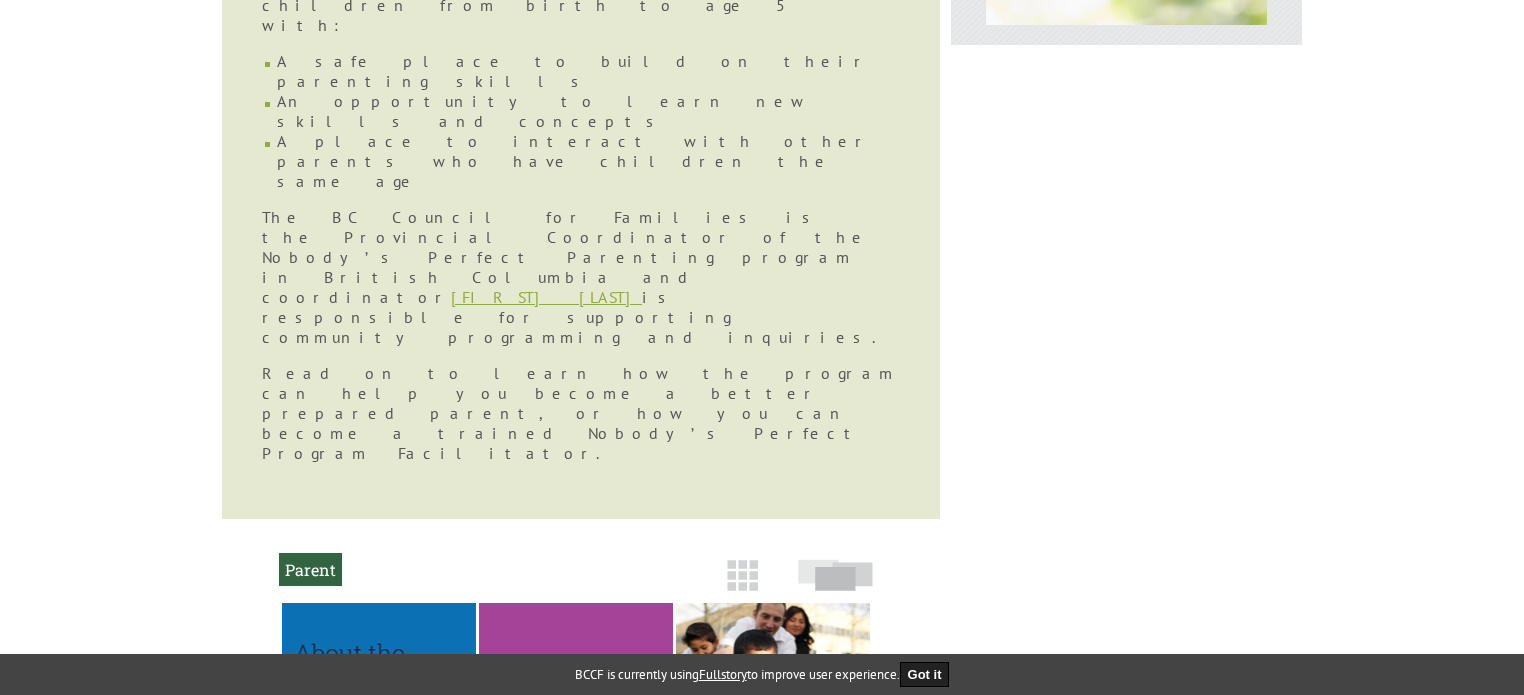 click at bounding box center (908, 956) 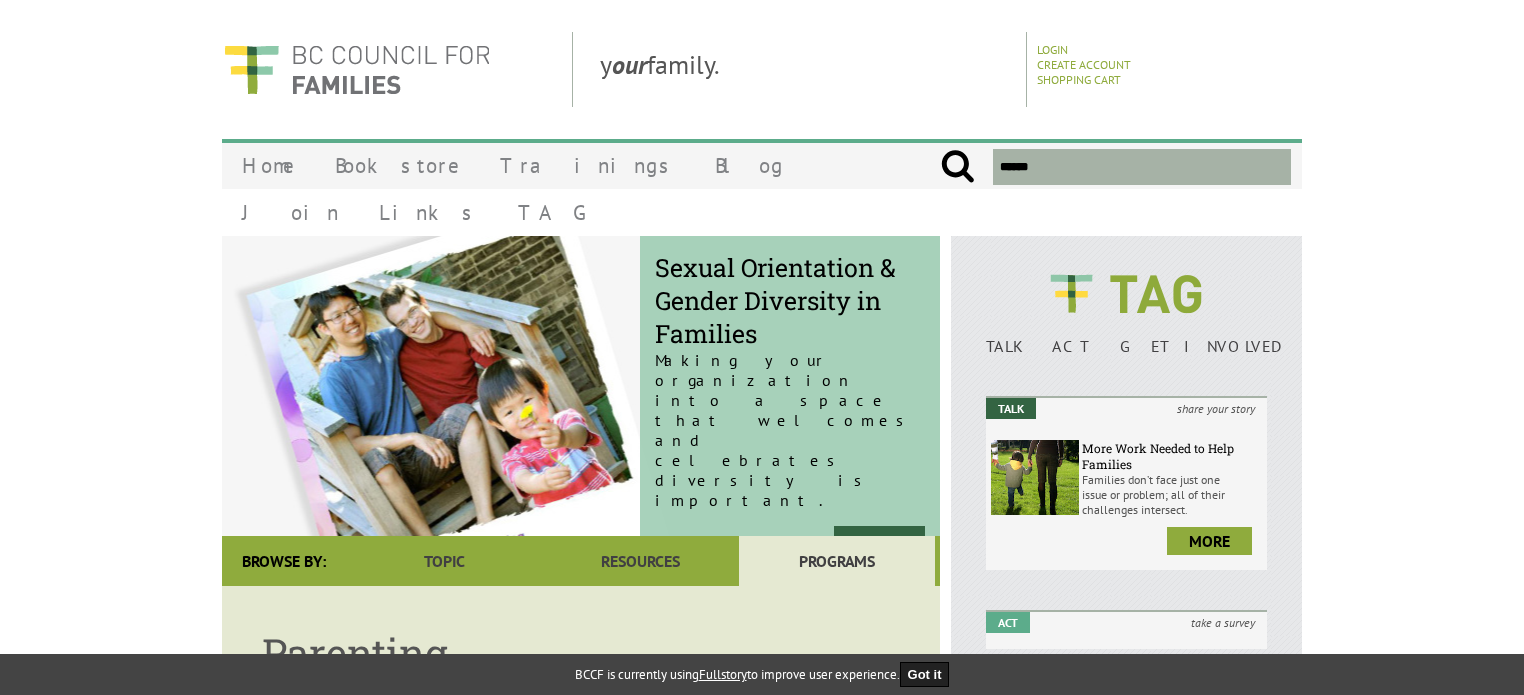 scroll, scrollTop: 0, scrollLeft: 0, axis: both 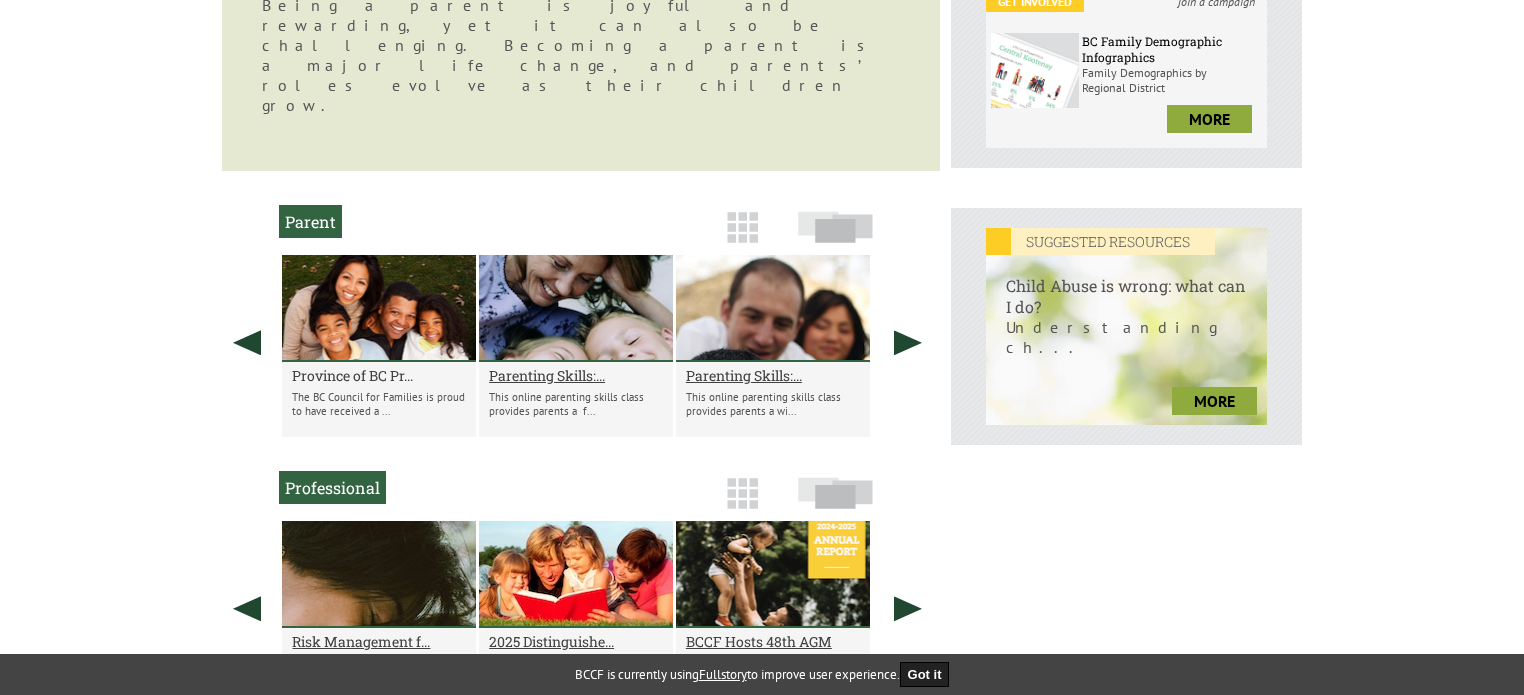 click on "Province of BC Pr..." at bounding box center [379, 375] 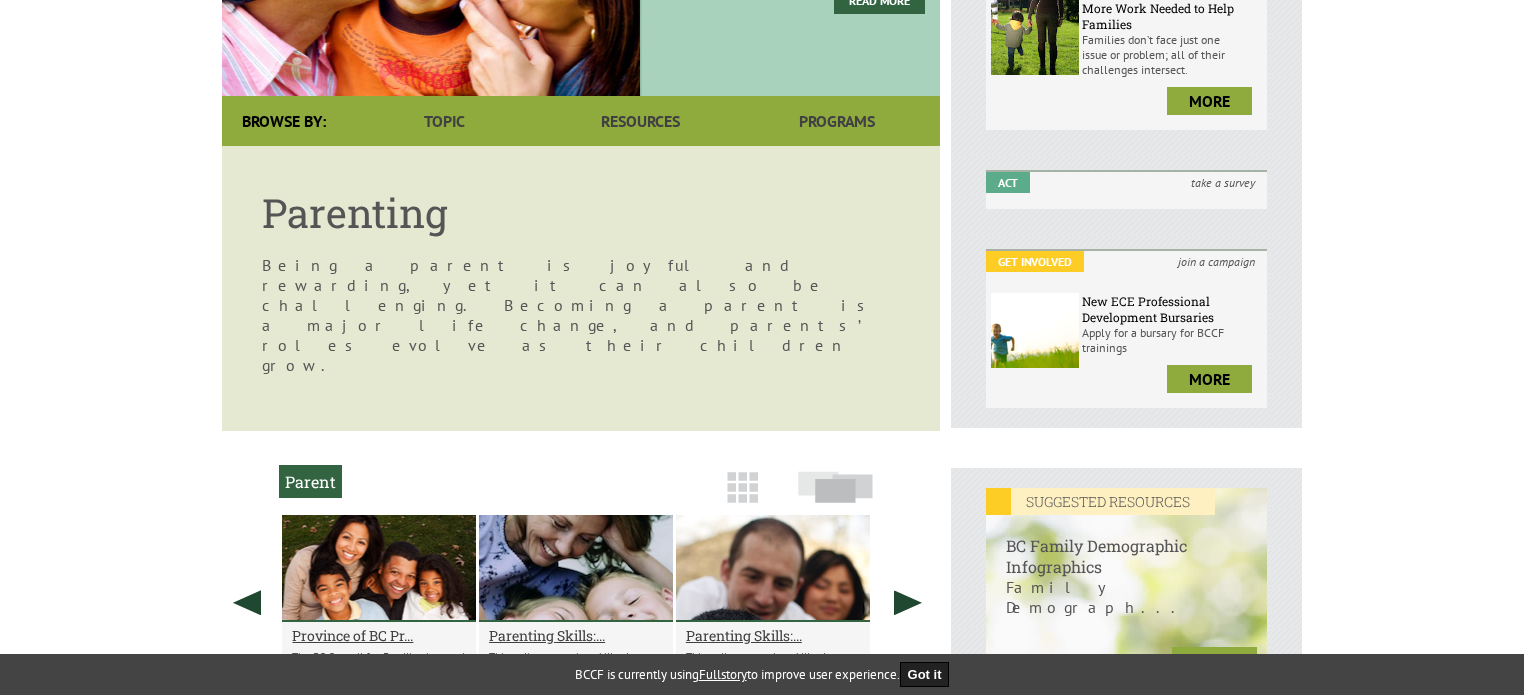 scroll, scrollTop: 0, scrollLeft: 0, axis: both 